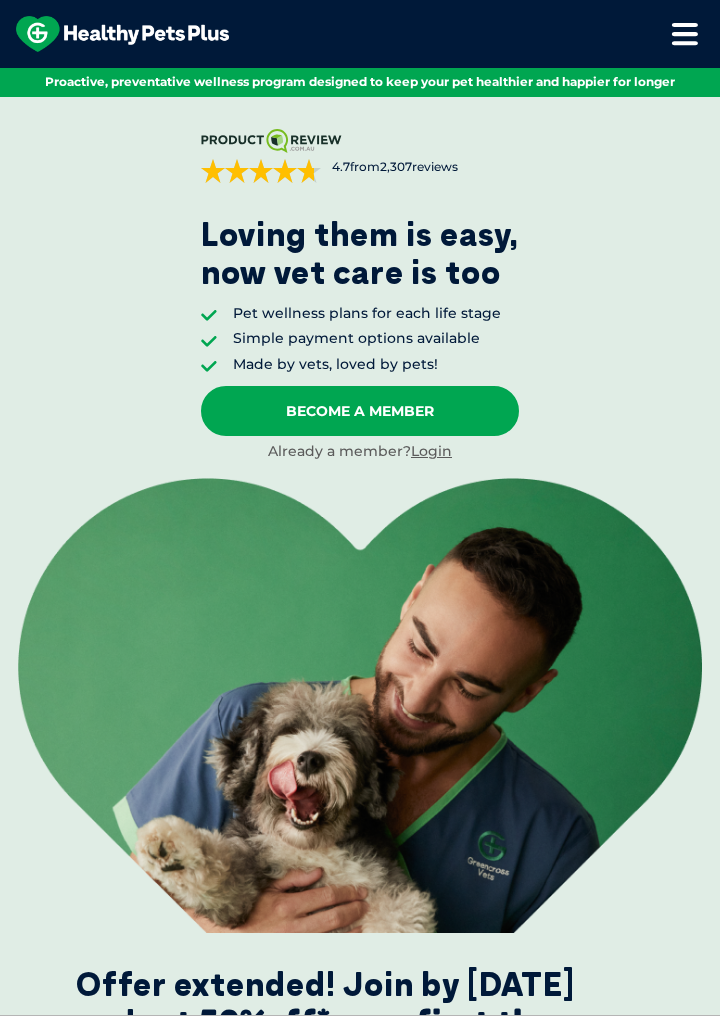scroll, scrollTop: 0, scrollLeft: 0, axis: both 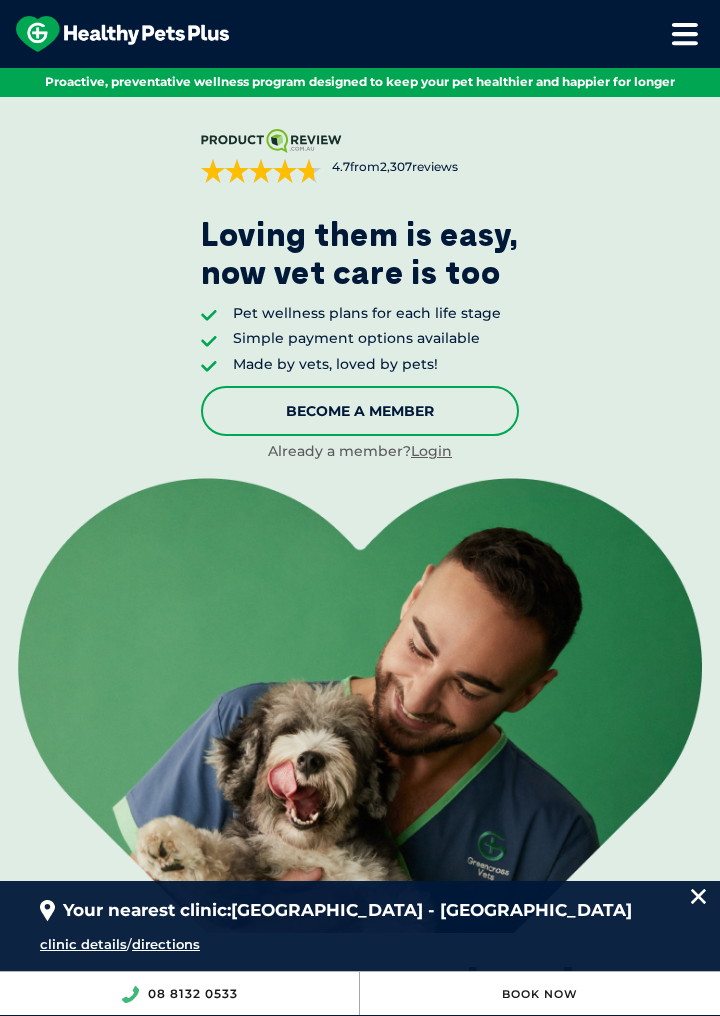 click on "Become A Member" at bounding box center [360, 411] 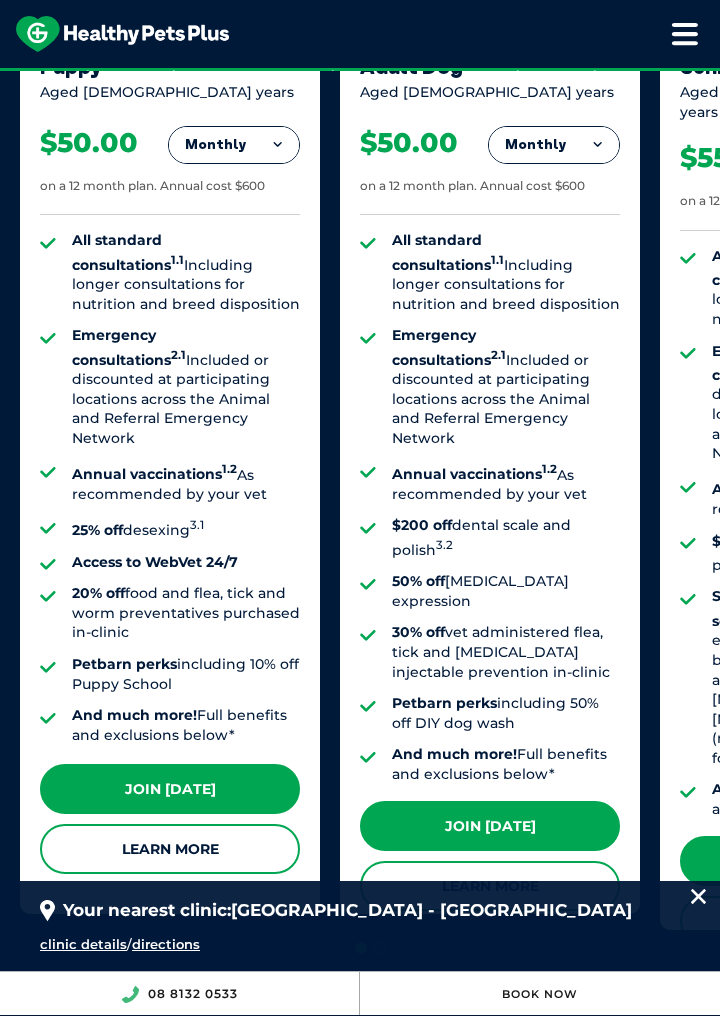 scroll, scrollTop: 1961, scrollLeft: 0, axis: vertical 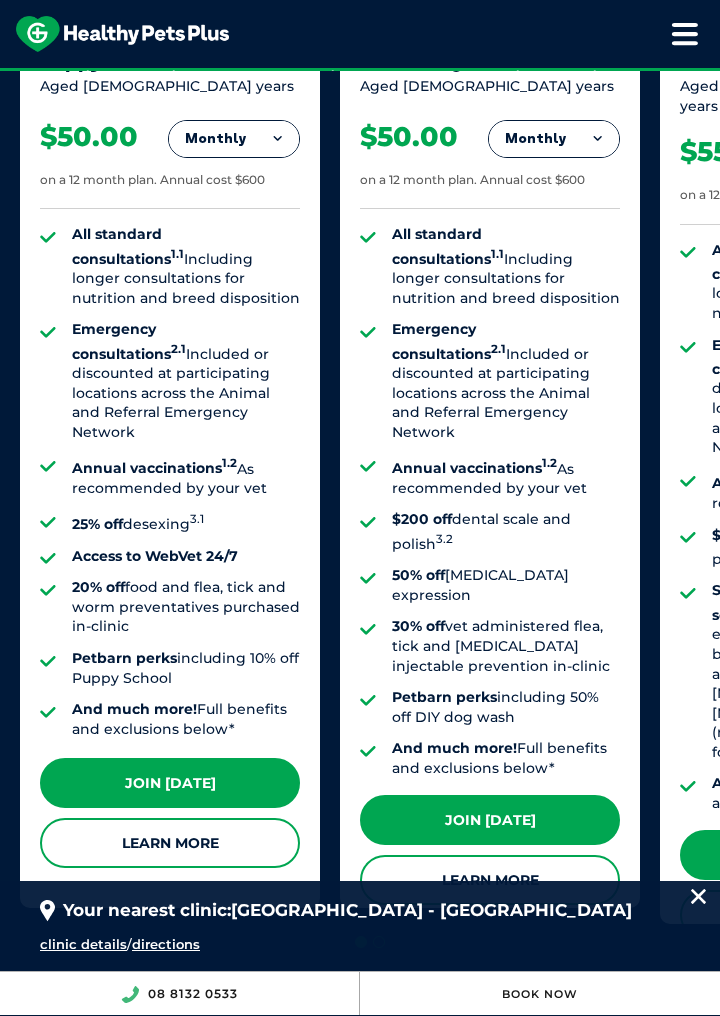 click on "Monthly" at bounding box center (234, 139) 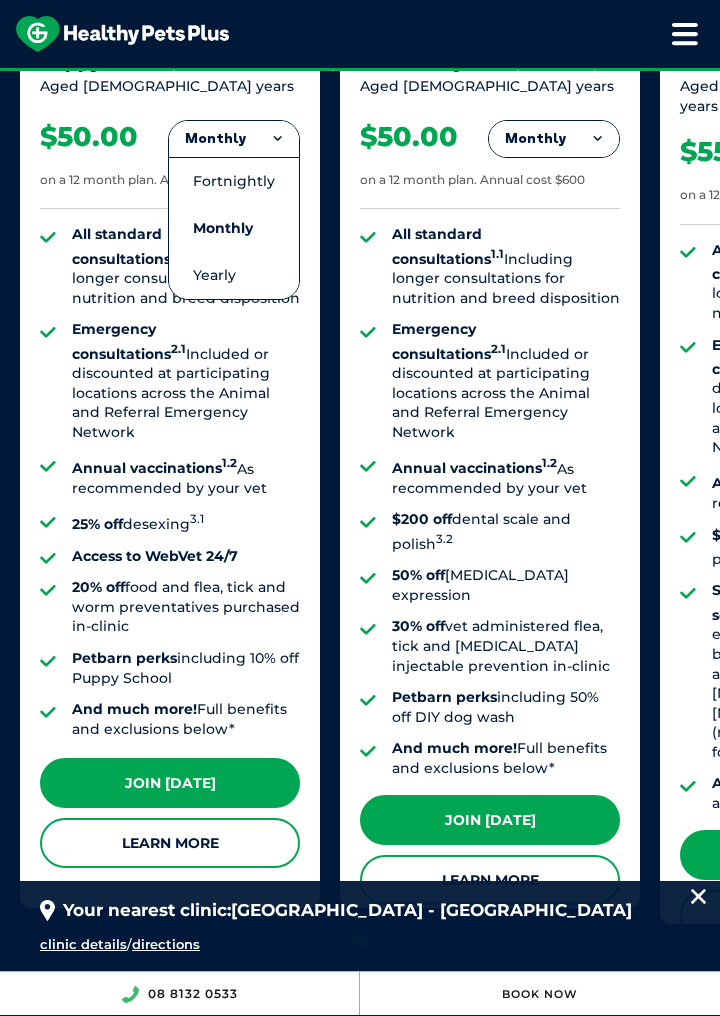 click on "Monthly" at bounding box center [234, 139] 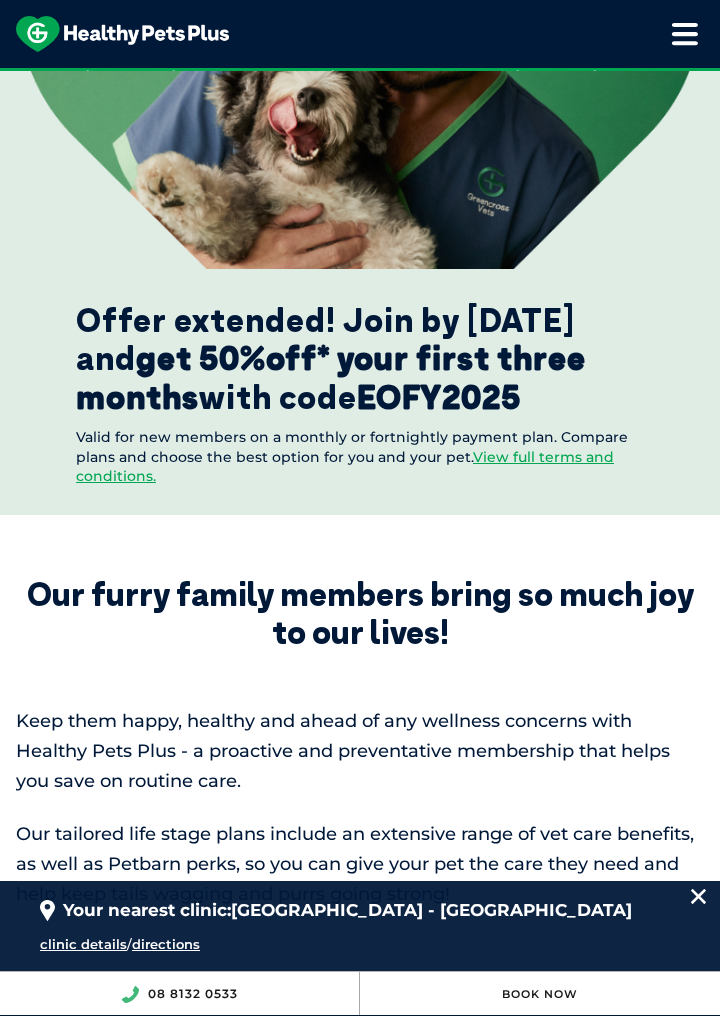 scroll, scrollTop: 0, scrollLeft: 0, axis: both 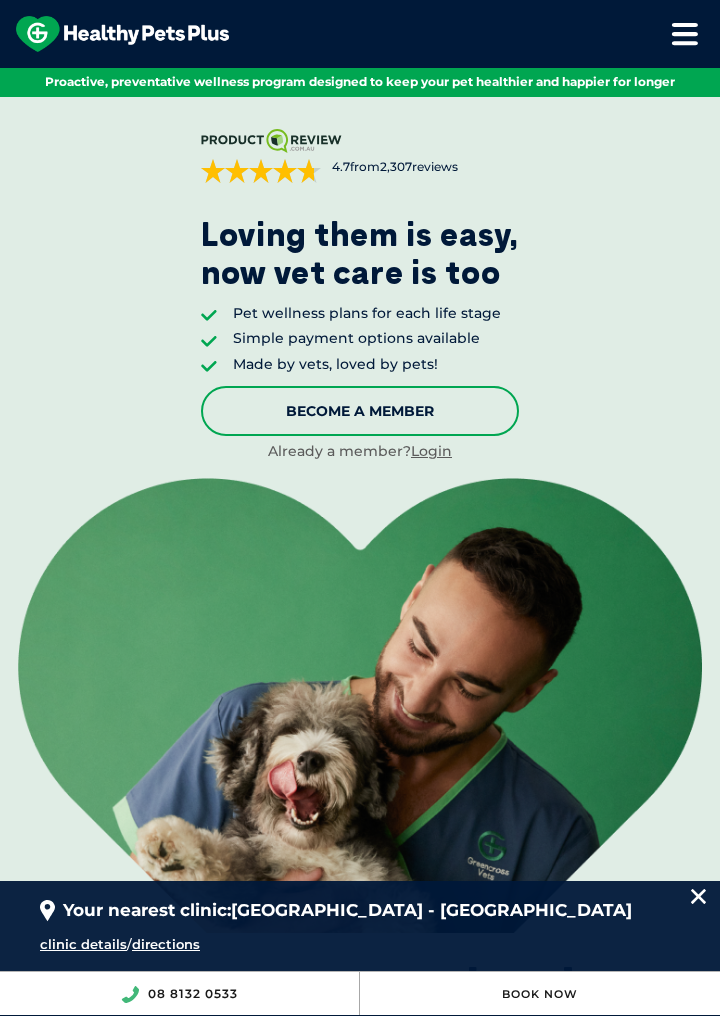click on "Become A Member" at bounding box center [360, 411] 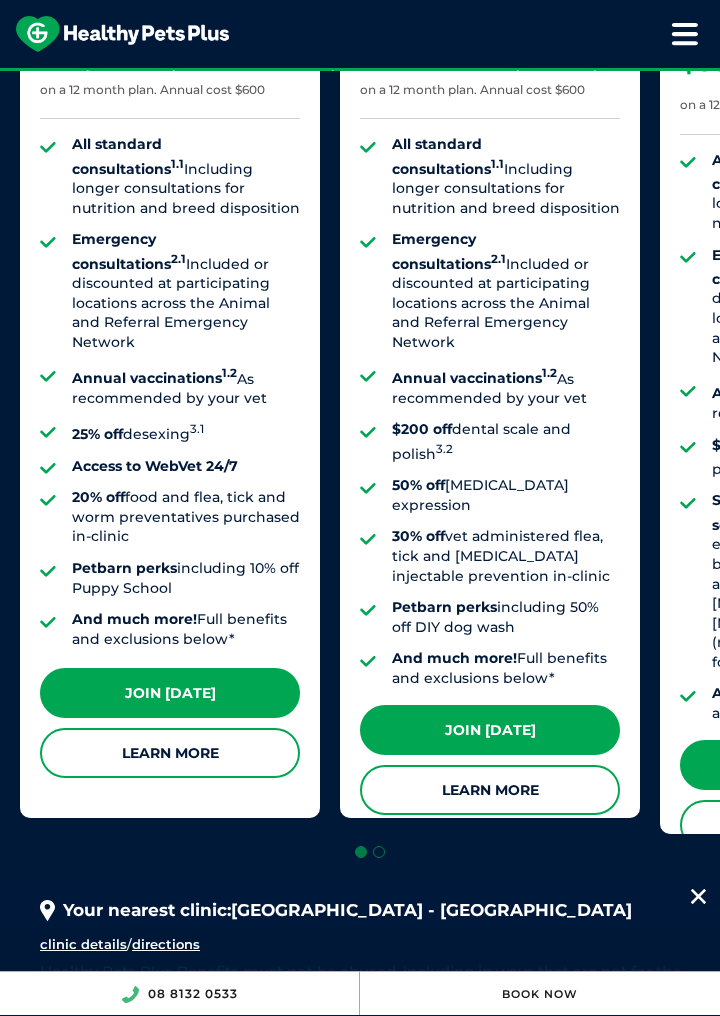 scroll, scrollTop: 2052, scrollLeft: 0, axis: vertical 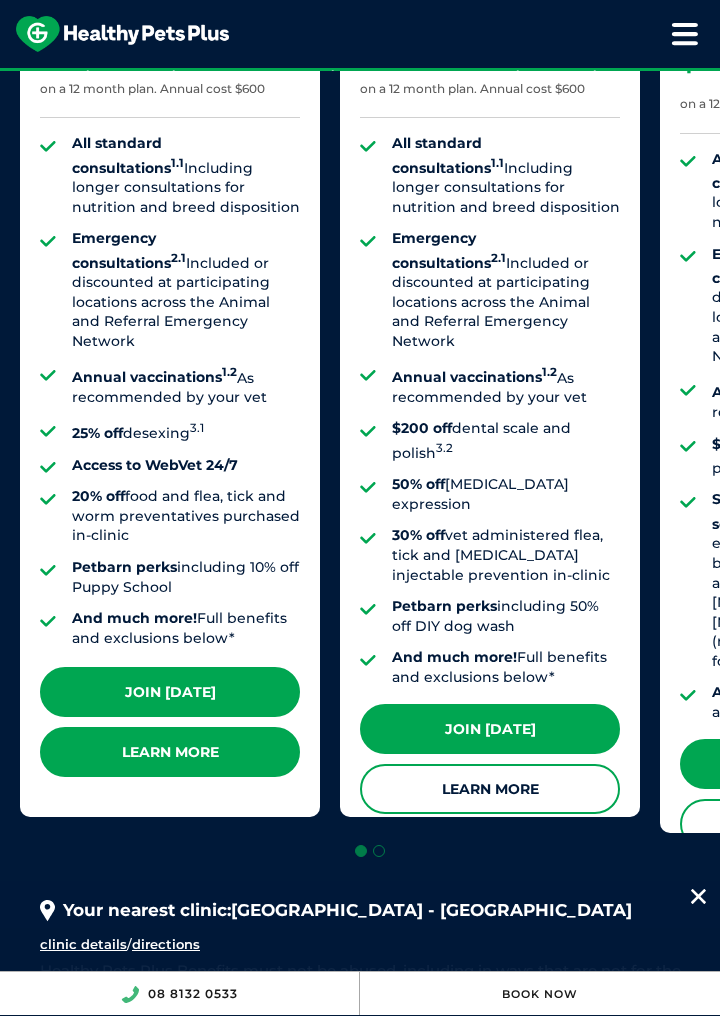 click on "Learn More" at bounding box center (170, 752) 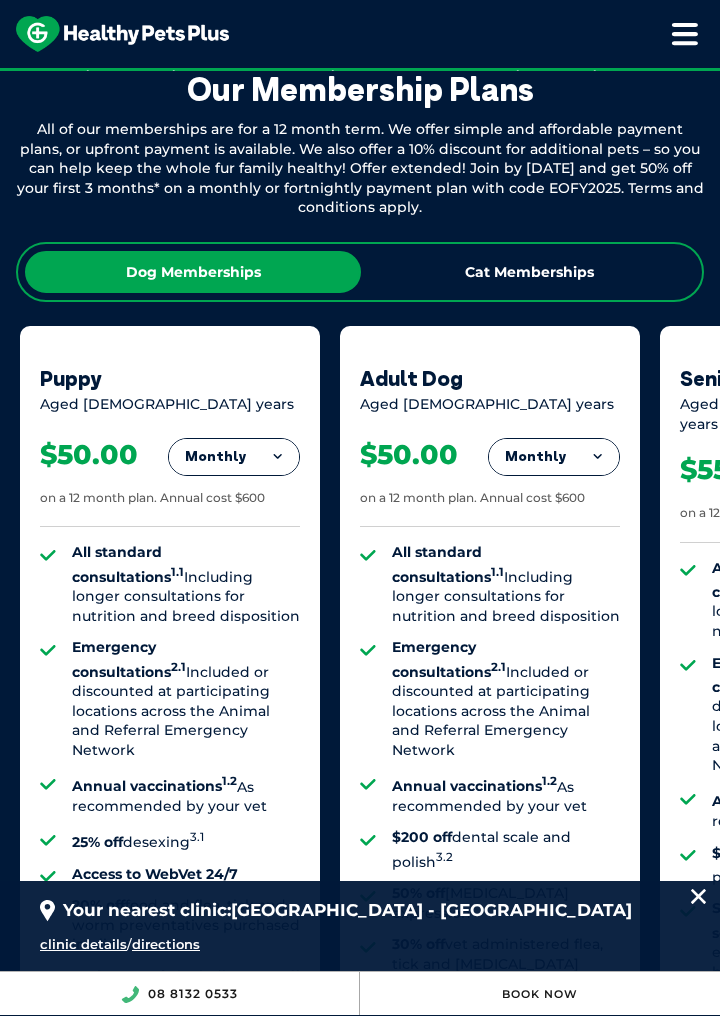 scroll, scrollTop: 1645, scrollLeft: 0, axis: vertical 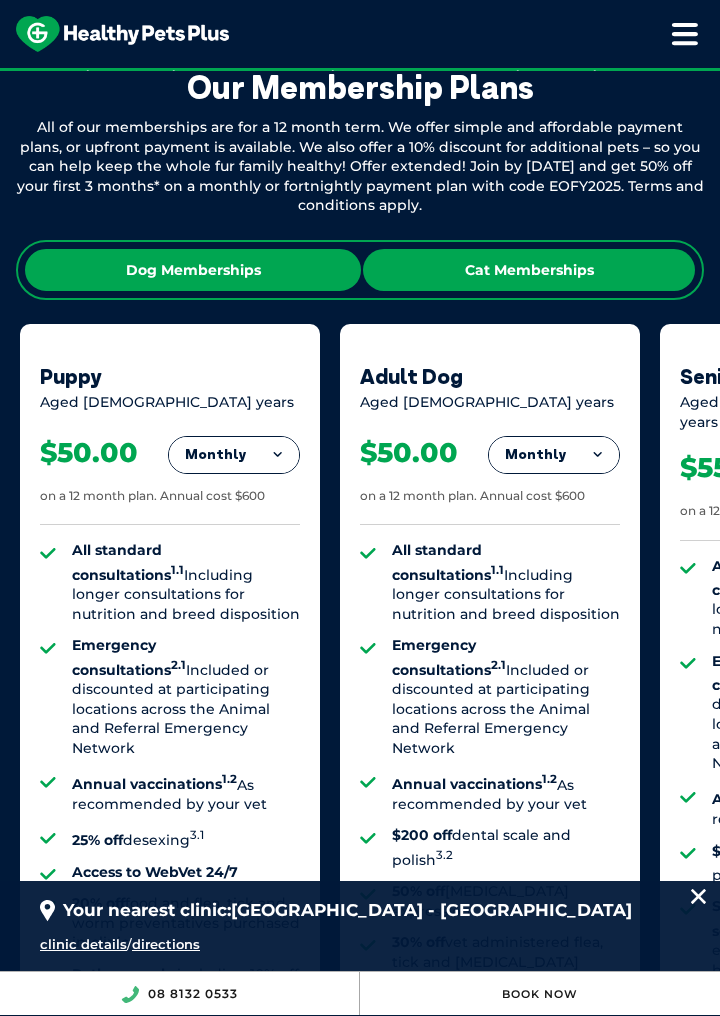 click on "Cat Memberships" at bounding box center (529, 270) 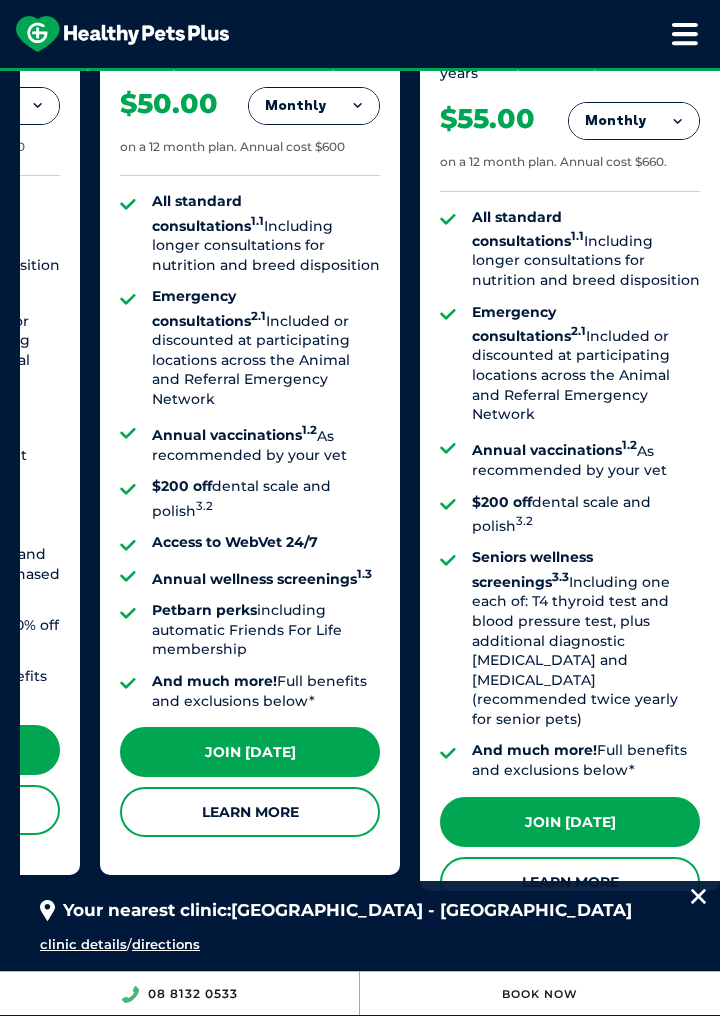 scroll, scrollTop: 2007, scrollLeft: 0, axis: vertical 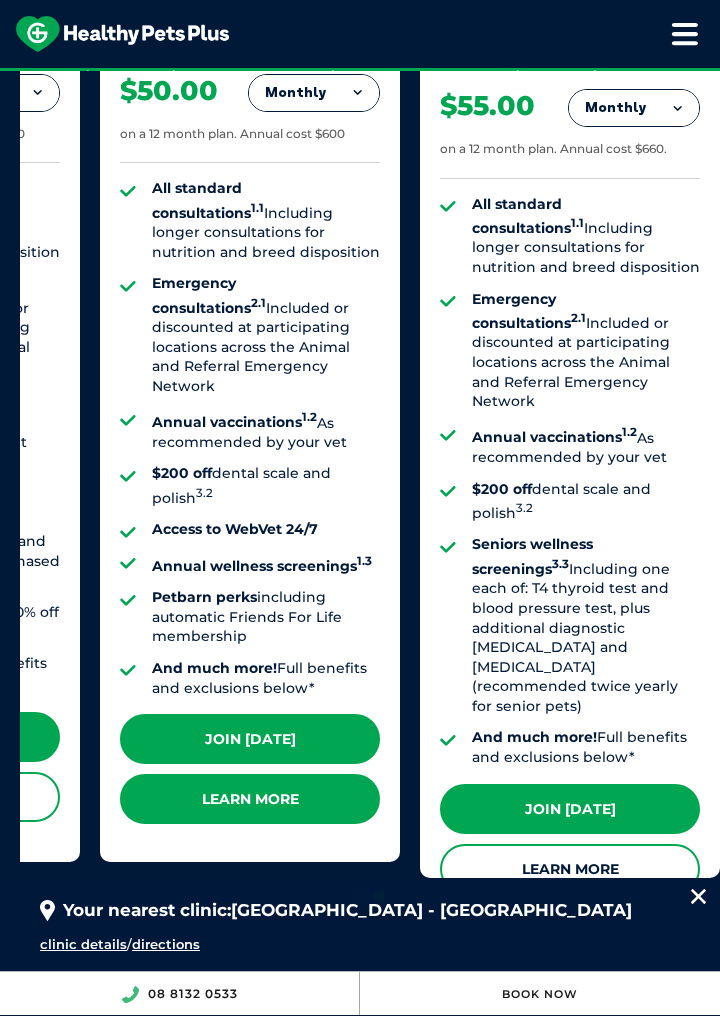 click on "Learn More" at bounding box center [250, 799] 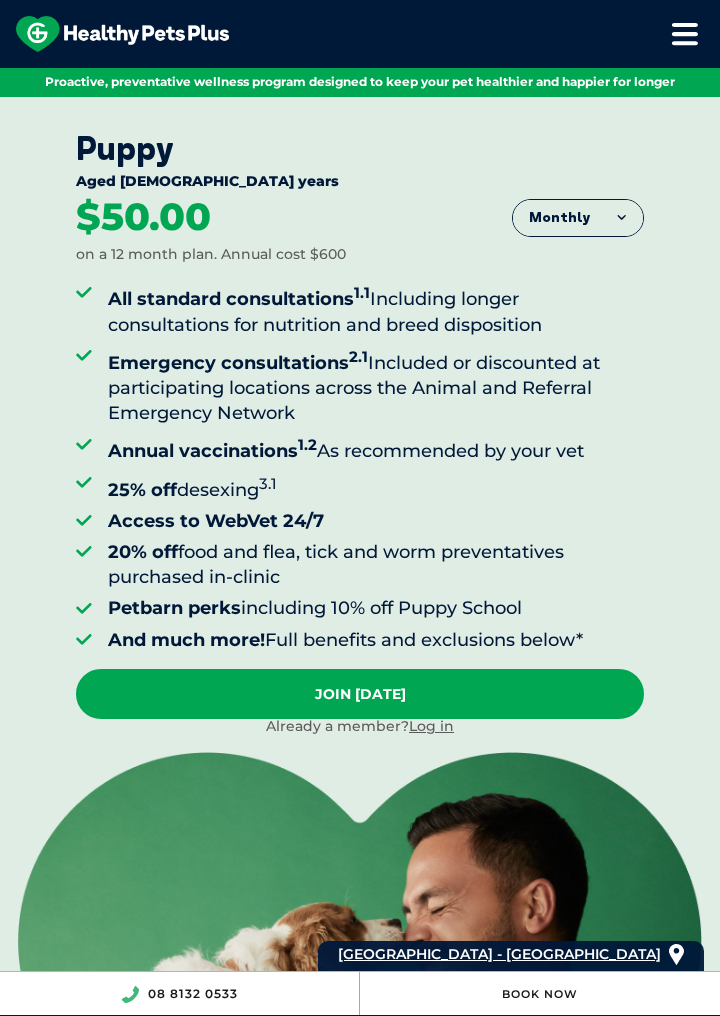 scroll, scrollTop: 0, scrollLeft: 0, axis: both 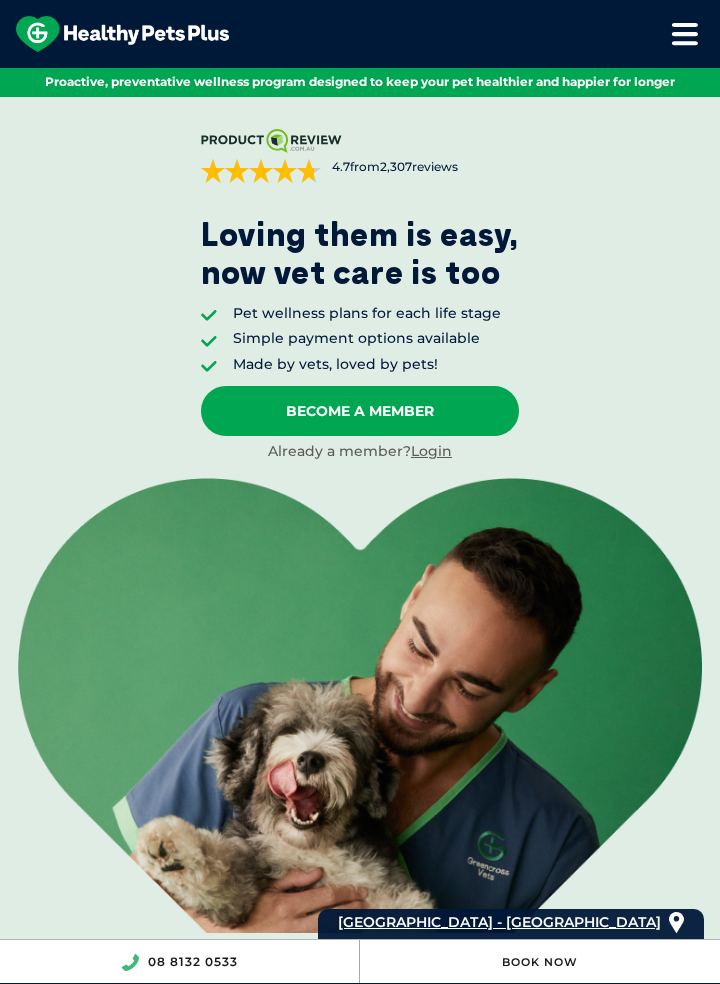 click at bounding box center [684, 34] 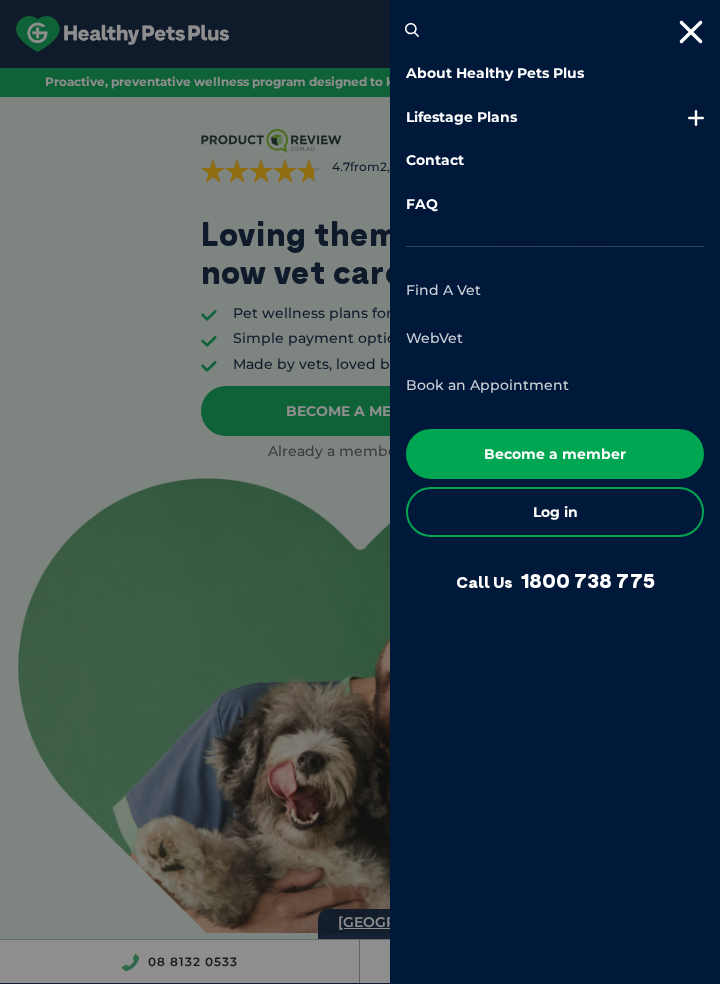 click at bounding box center (360, 492) 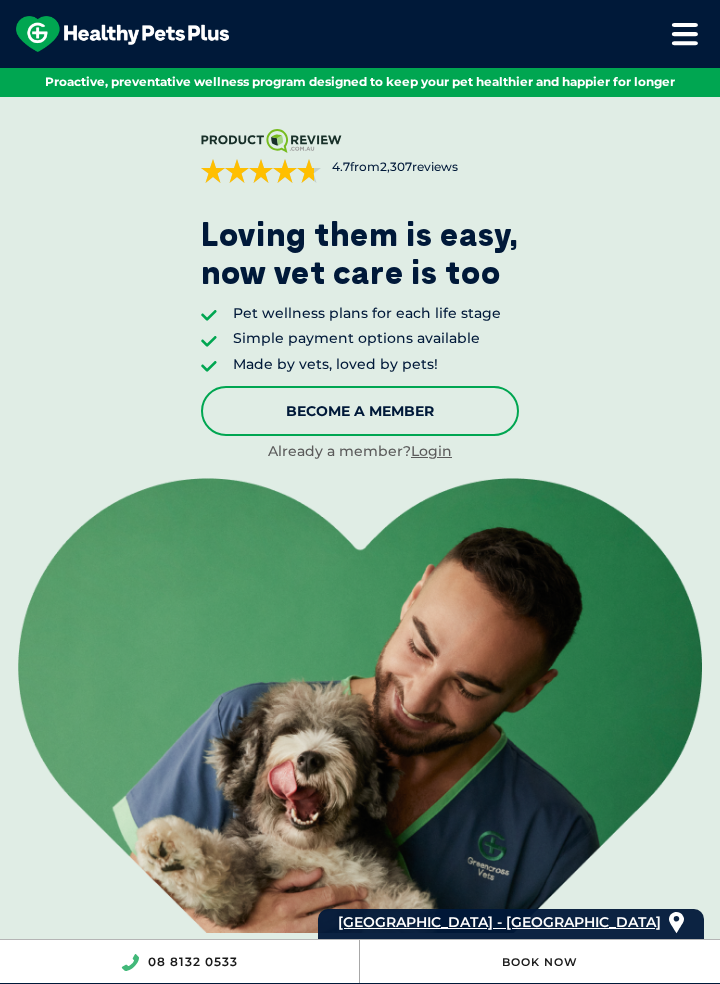 click on "Become A Member" at bounding box center (360, 411) 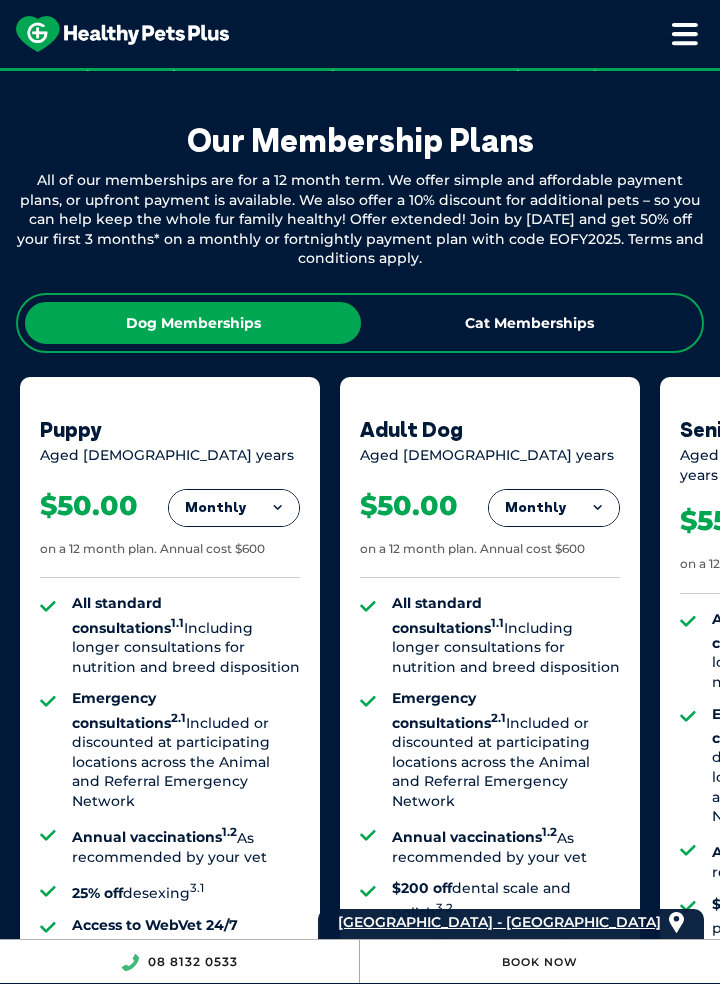 scroll, scrollTop: 1569, scrollLeft: 0, axis: vertical 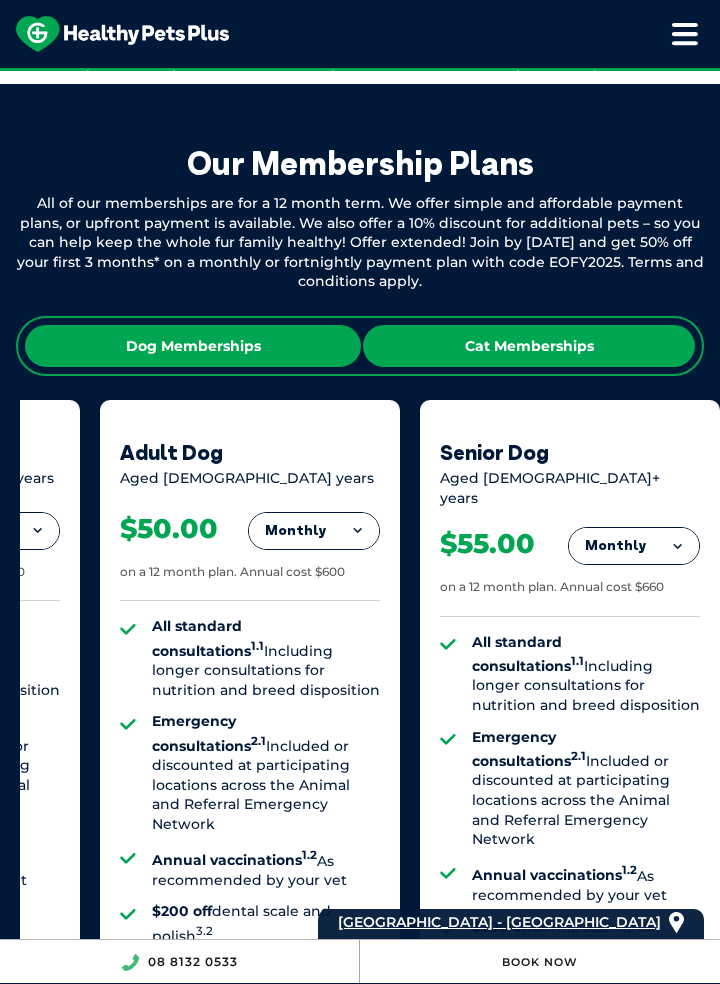 click on "Cat Memberships" at bounding box center (529, 346) 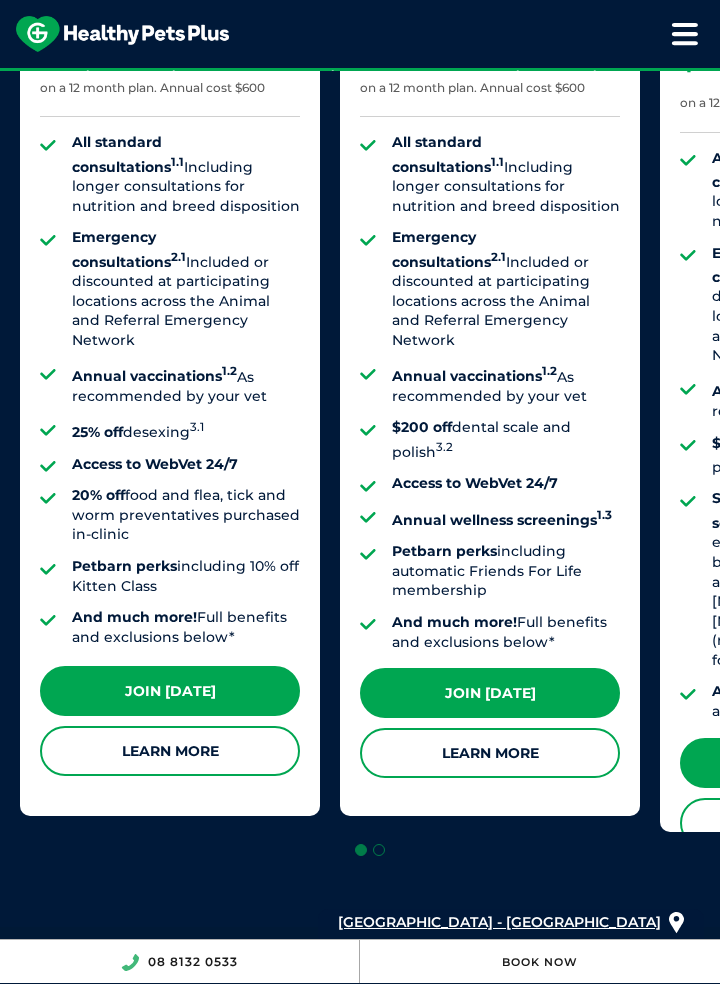 scroll, scrollTop: 2069, scrollLeft: 0, axis: vertical 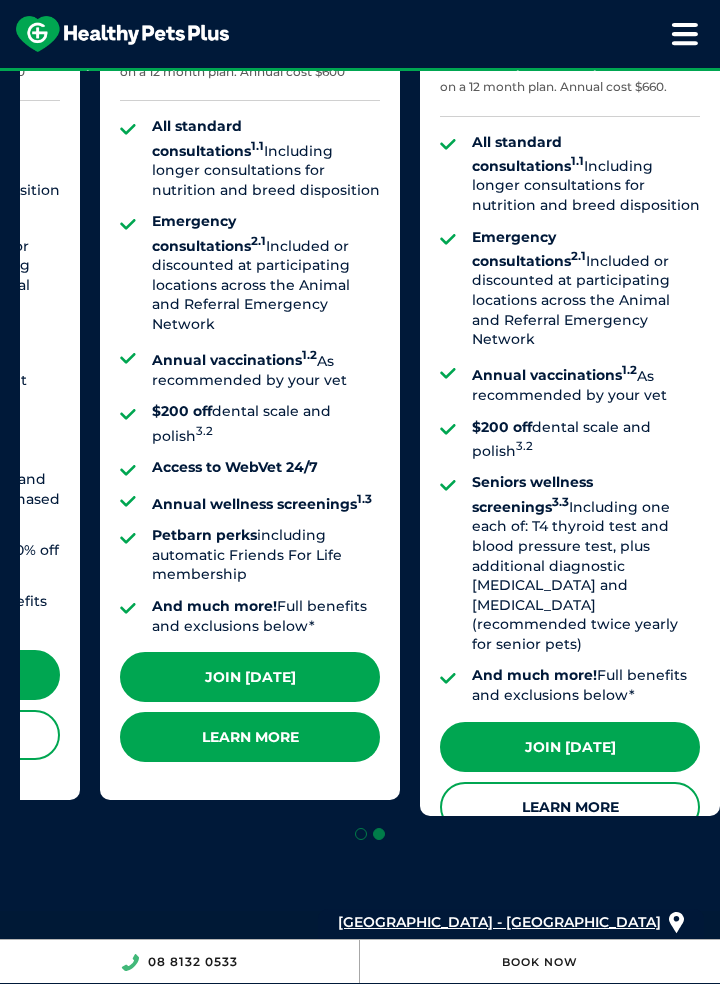 click on "Learn More" at bounding box center (250, 737) 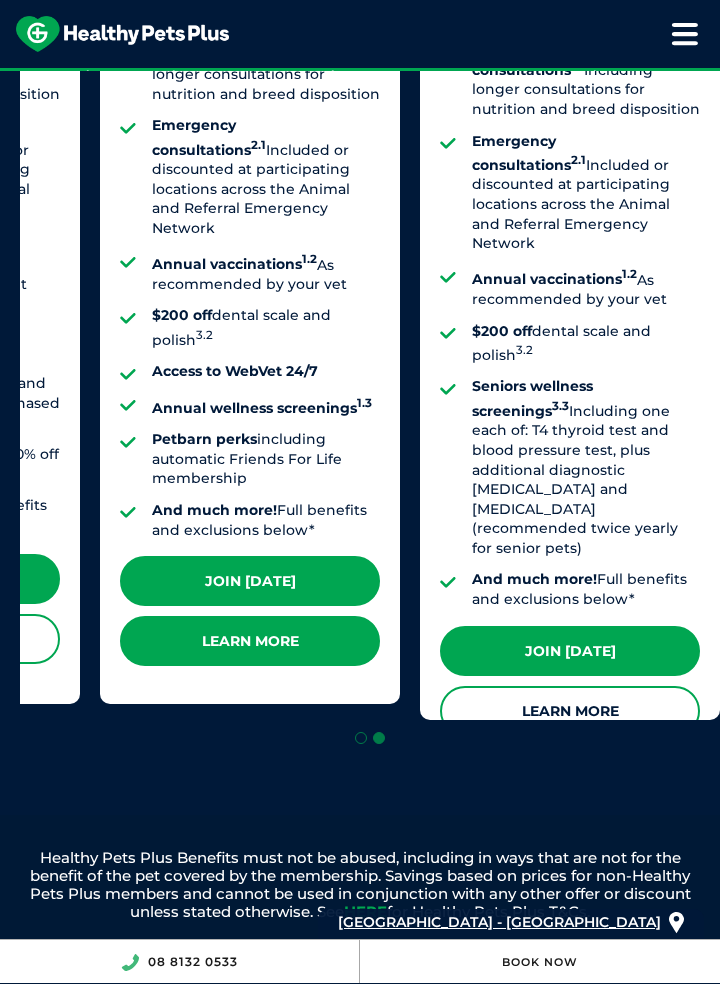 click on "Learn More" at bounding box center [250, 641] 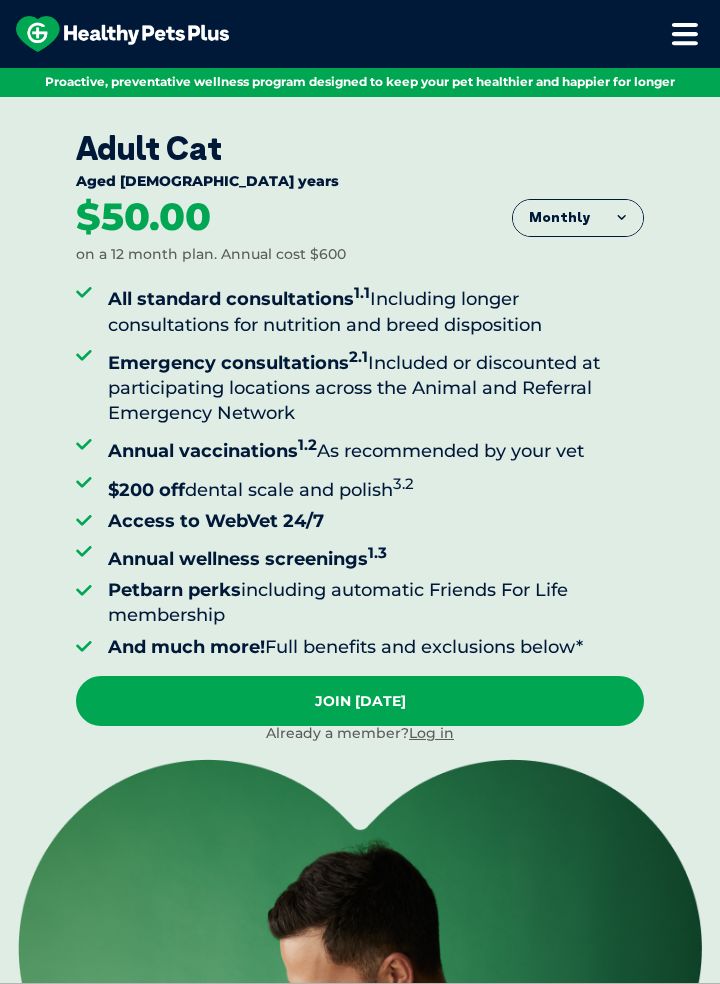 scroll, scrollTop: 0, scrollLeft: 0, axis: both 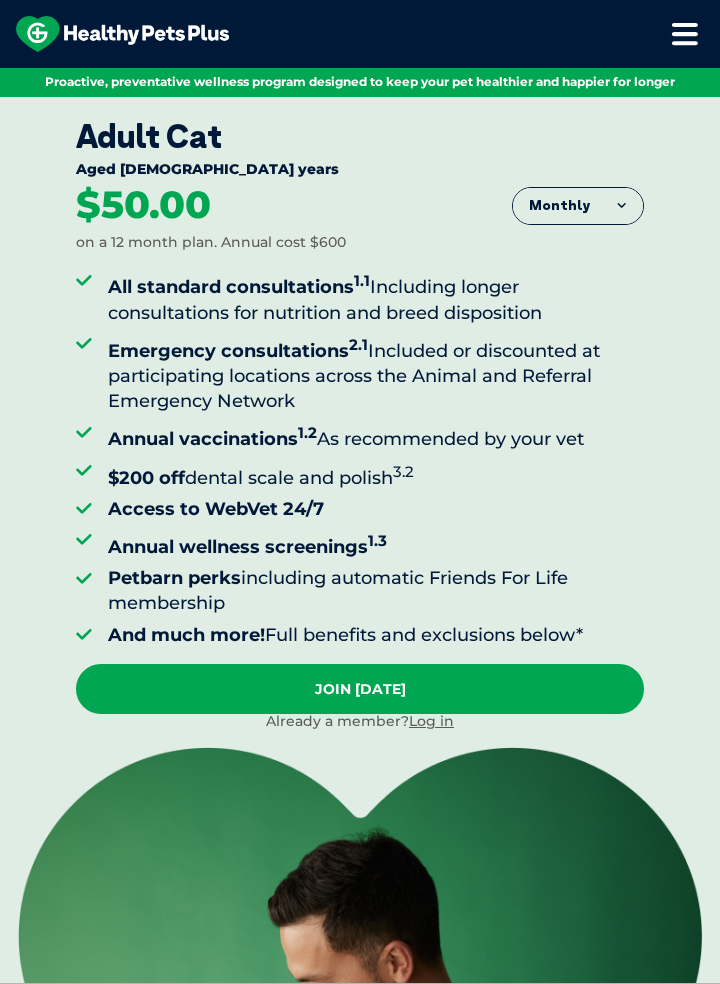 click on "$200 off  dental scale and polish 3.2" at bounding box center [376, 475] 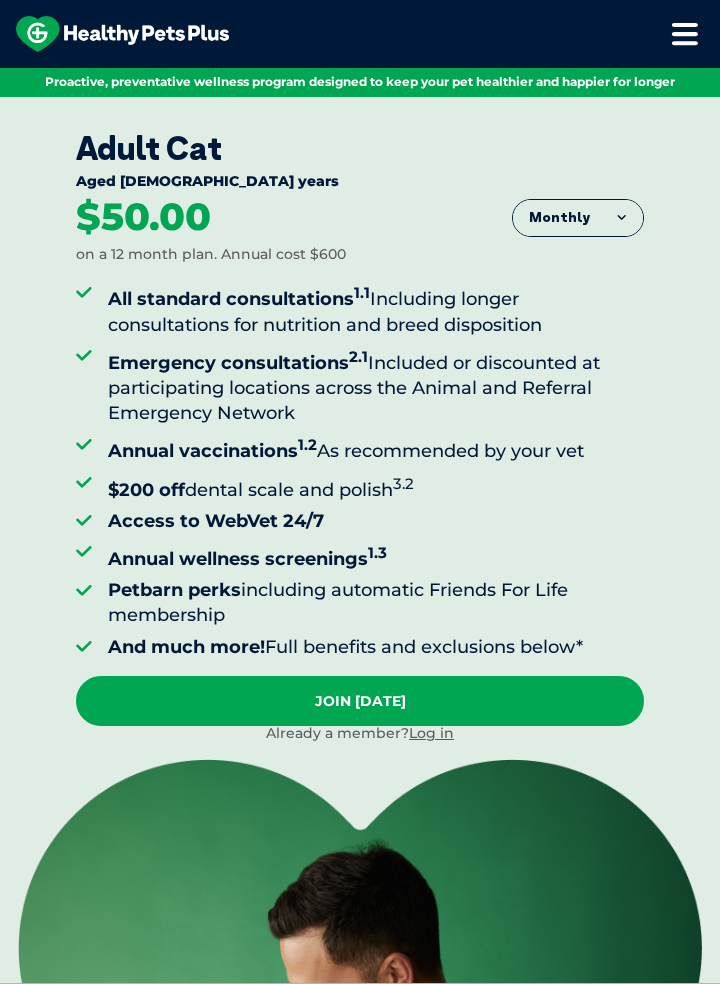 scroll, scrollTop: 0, scrollLeft: 0, axis: both 